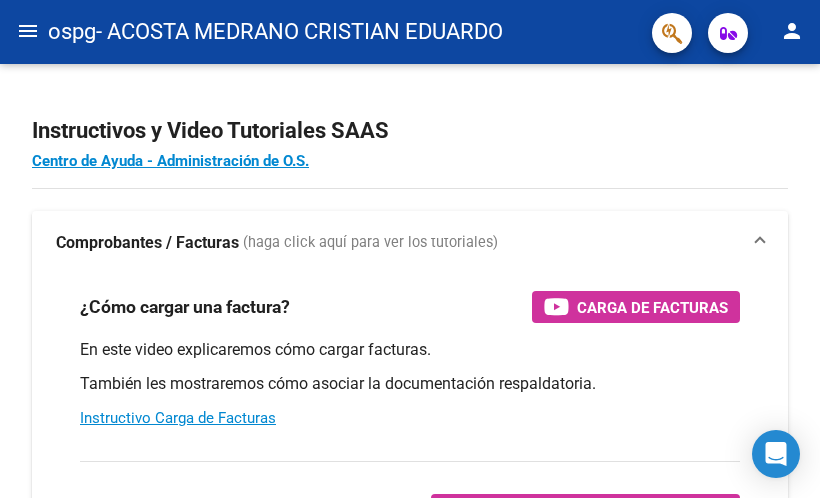 scroll, scrollTop: 0, scrollLeft: 0, axis: both 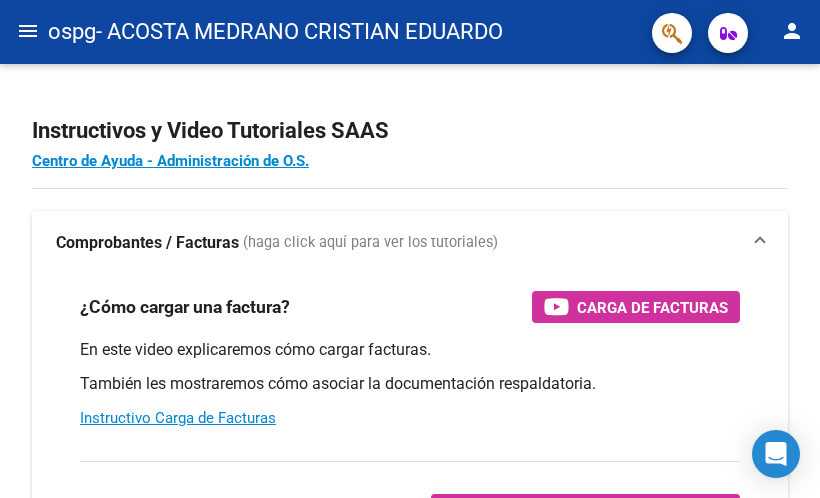 click on "menu" 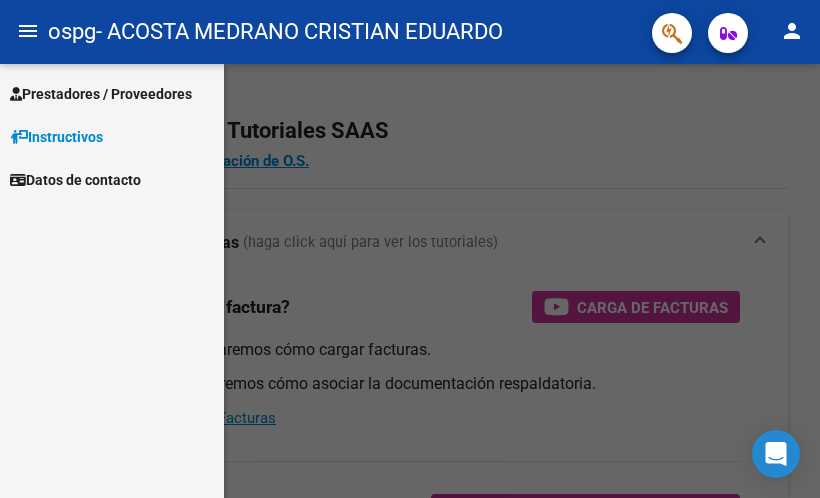 click on "Prestadores / Proveedores" at bounding box center [101, 94] 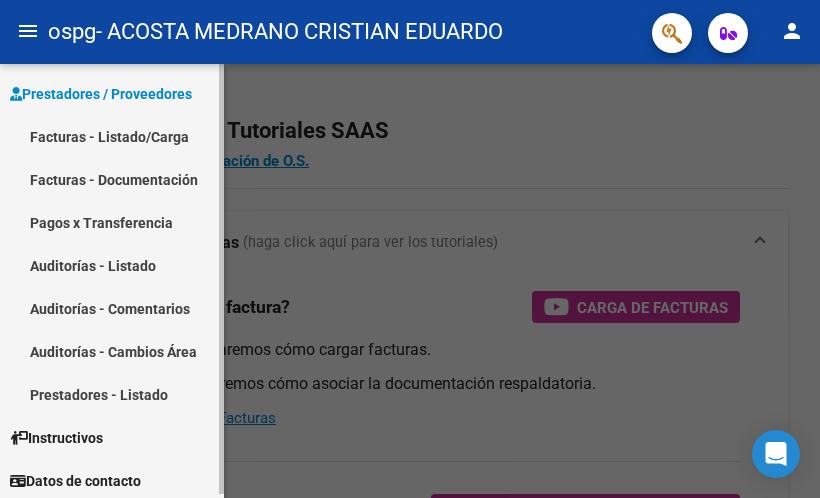 click on "Facturas - Listado/Carga" at bounding box center [112, 136] 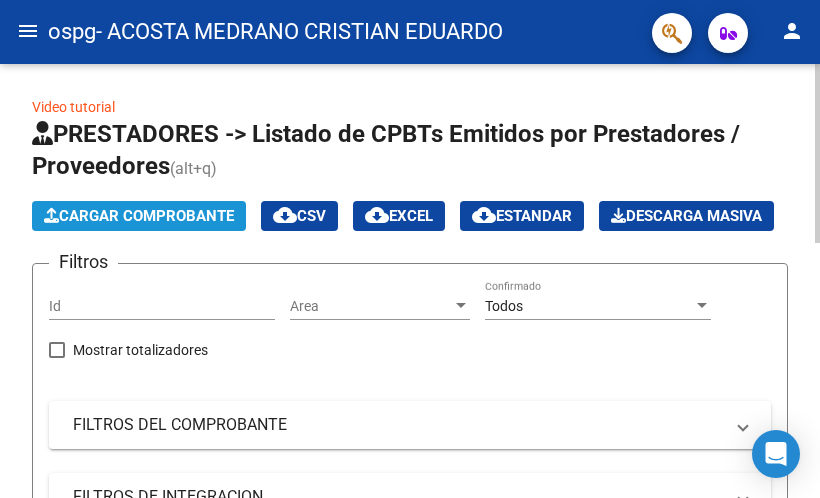click on "Cargar Comprobante" 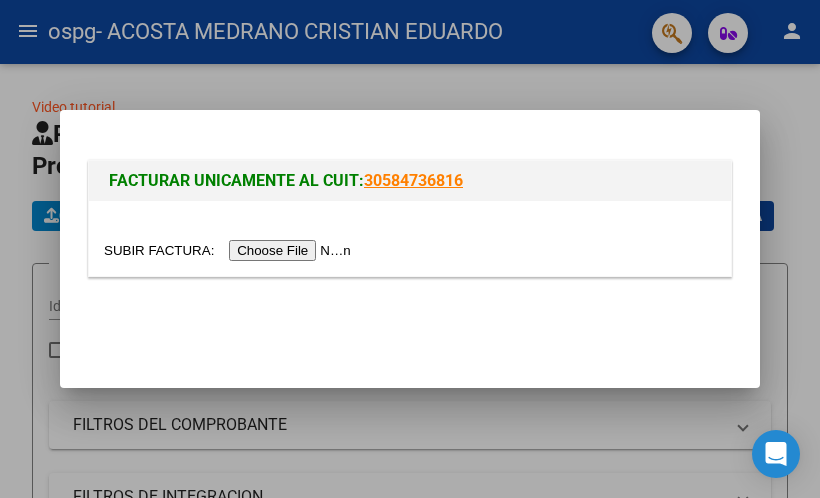 click at bounding box center (230, 250) 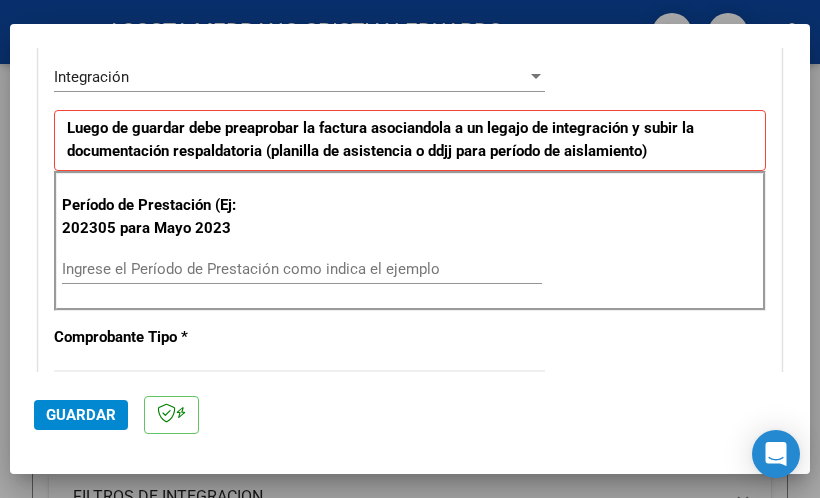 scroll, scrollTop: 500, scrollLeft: 0, axis: vertical 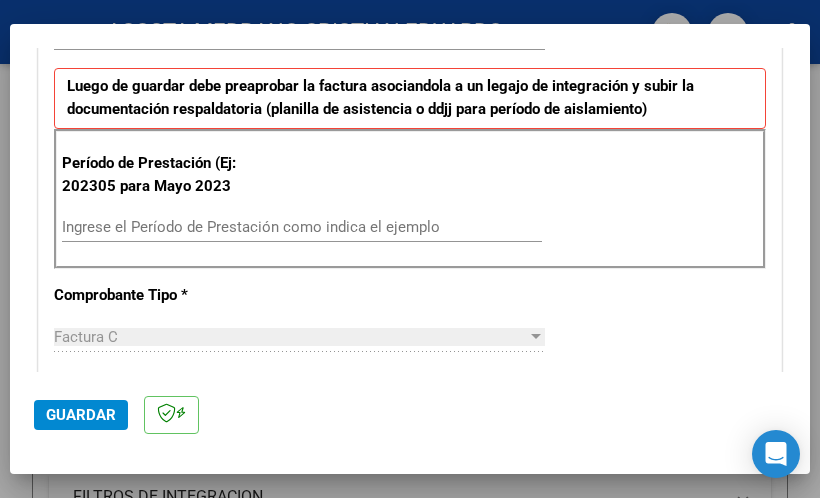 click on "Ingrese el Período de Prestación como indica el ejemplo" at bounding box center [302, 227] 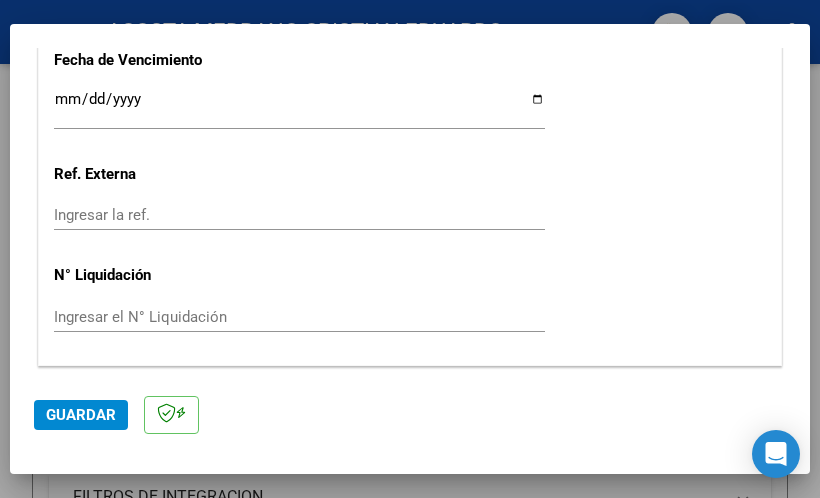 scroll, scrollTop: 1457, scrollLeft: 0, axis: vertical 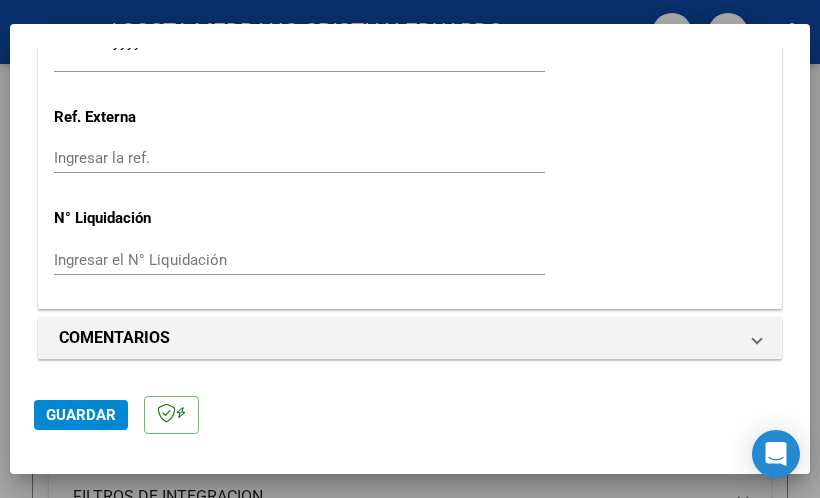 type on "202506" 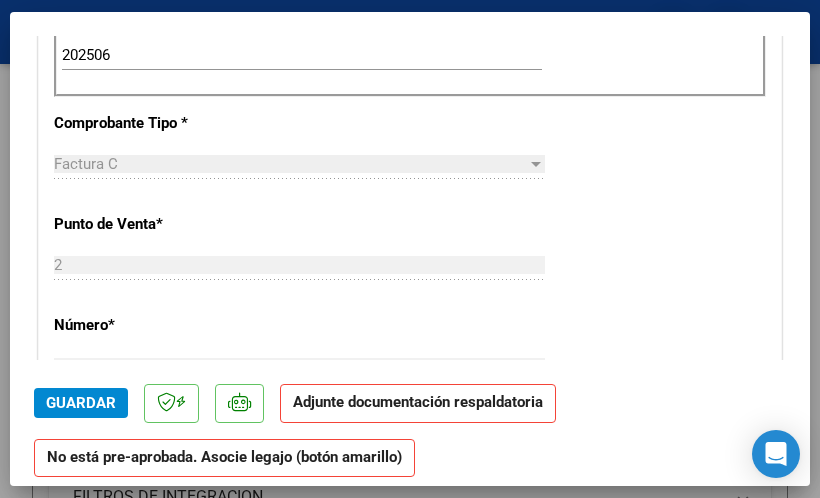 scroll, scrollTop: 700, scrollLeft: 0, axis: vertical 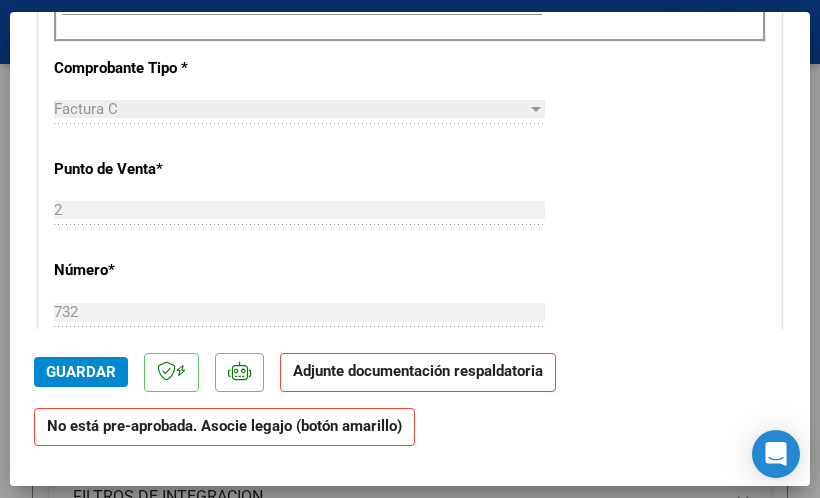 click on "No está pre-aprobada. Asocie legajo (botón amarillo)" 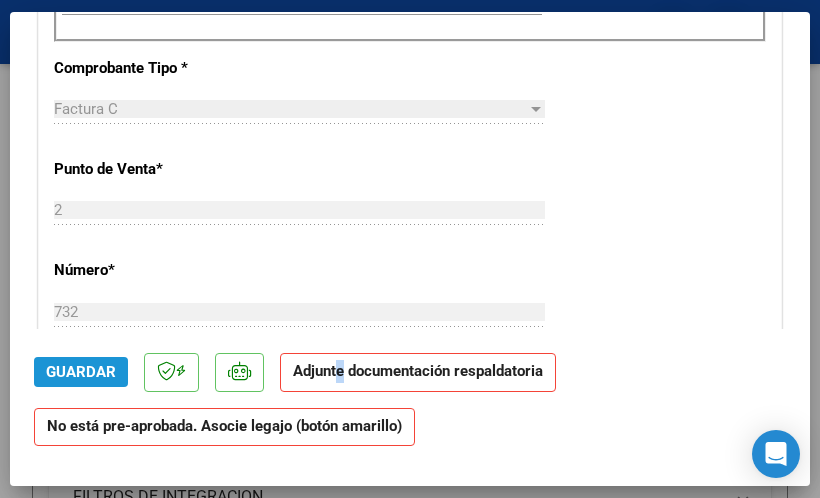 click on "Guardar" 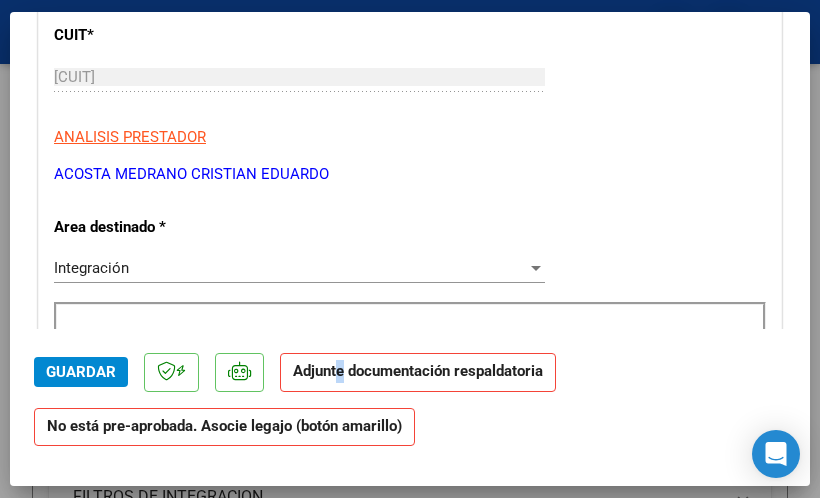 scroll, scrollTop: 0, scrollLeft: 0, axis: both 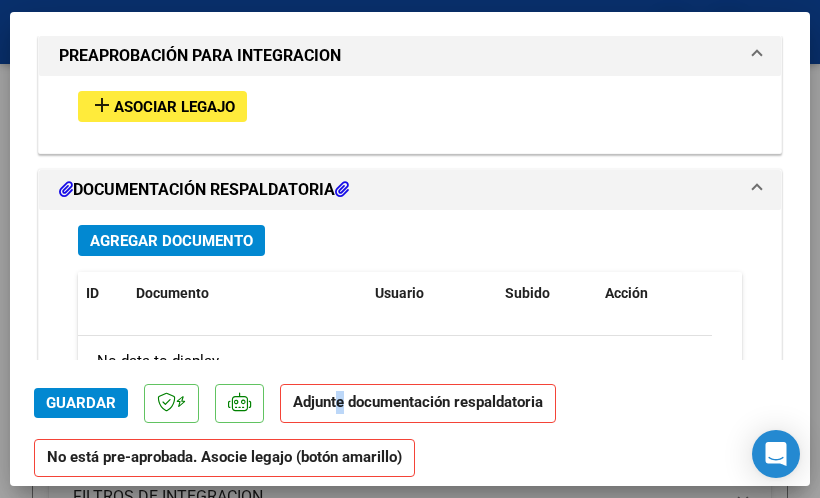 click on "Asociar Legajo" at bounding box center [174, 107] 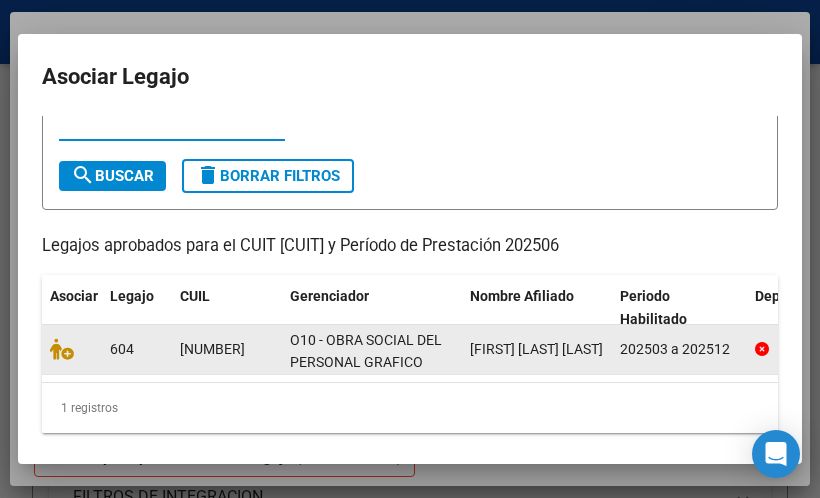 scroll, scrollTop: 152, scrollLeft: 0, axis: vertical 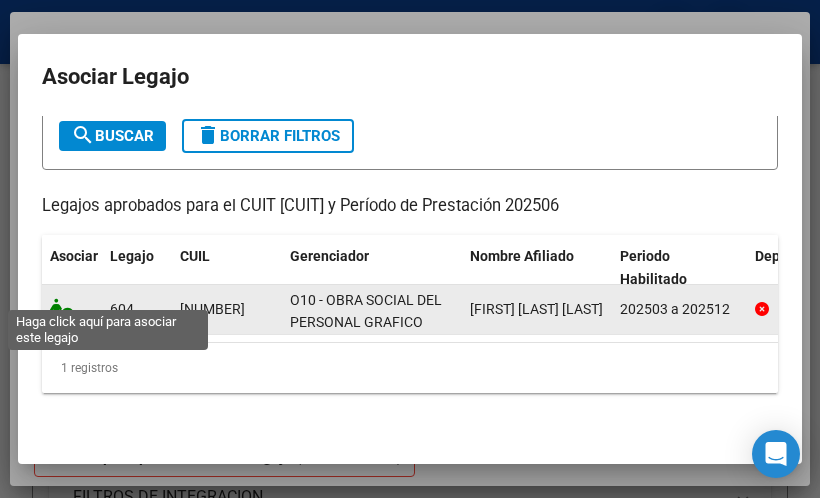 click 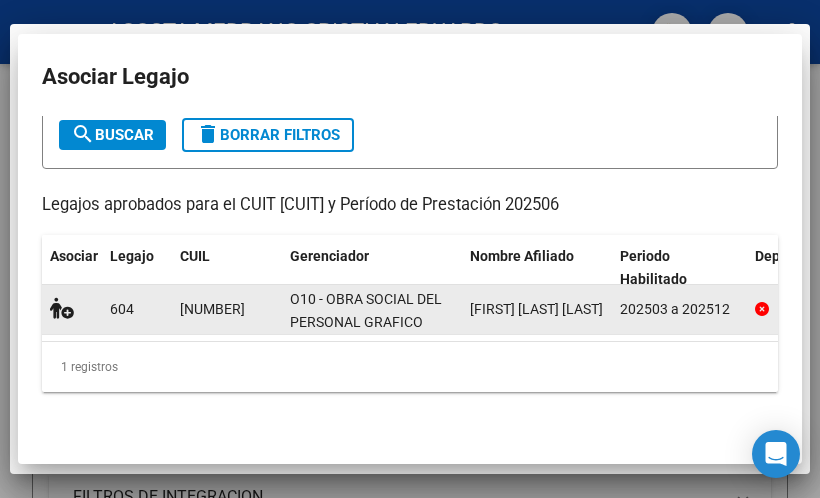 scroll, scrollTop: 0, scrollLeft: 0, axis: both 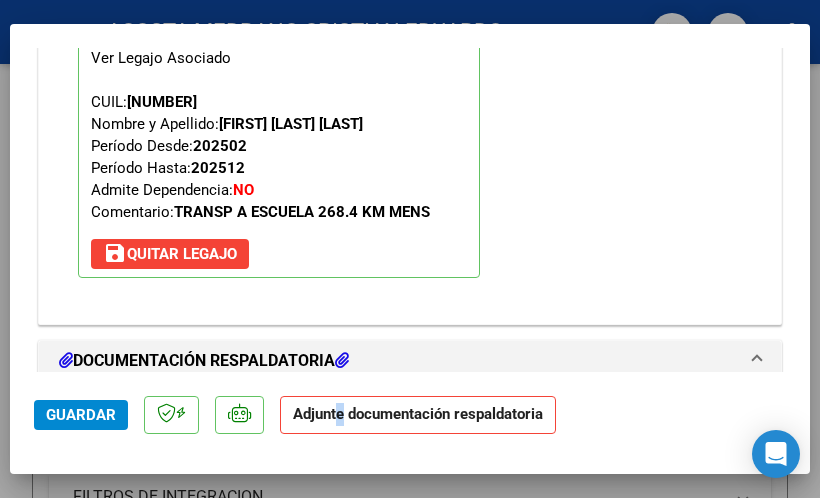 click on "Adjunte documentación respaldatoria" 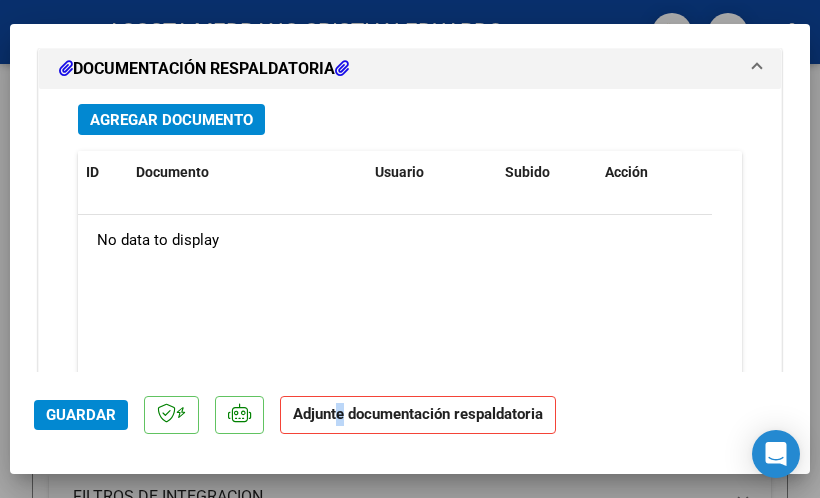 scroll, scrollTop: 2215, scrollLeft: 0, axis: vertical 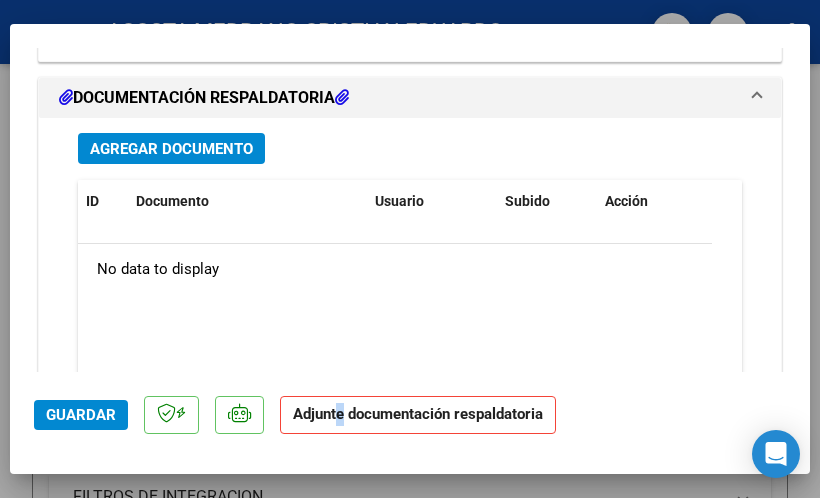 click on "Agregar Documento" at bounding box center [171, 149] 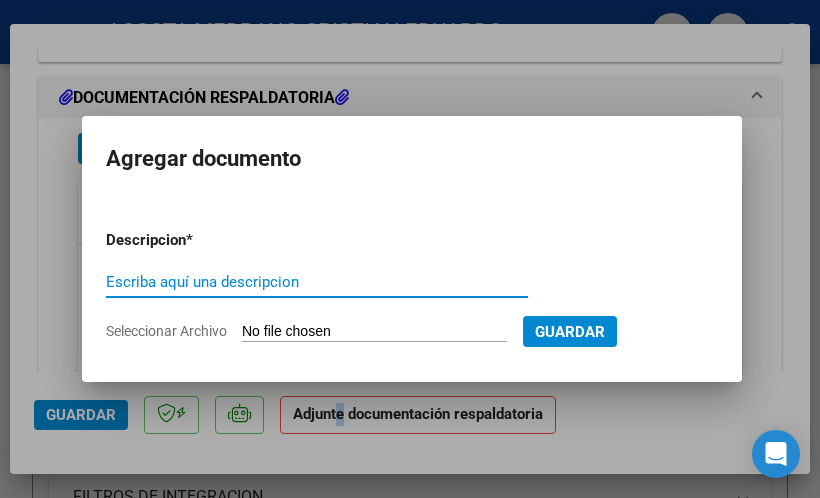 click on "Escriba aquí una descripcion" at bounding box center (317, 282) 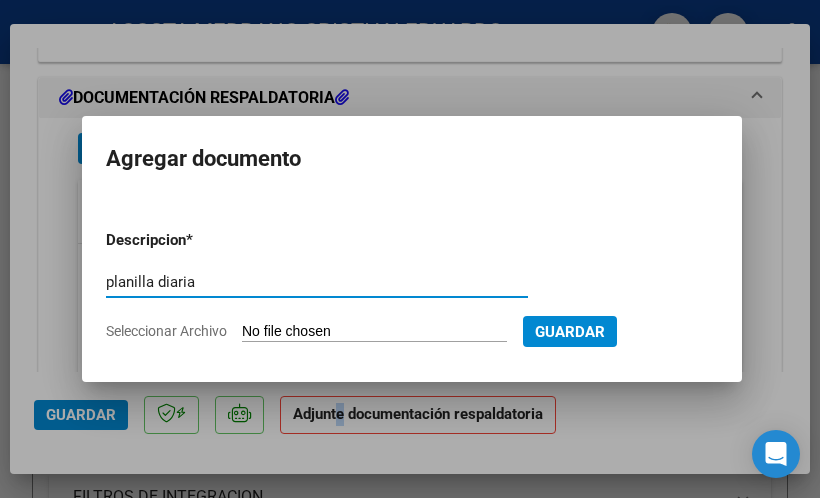type on "planilla diaria" 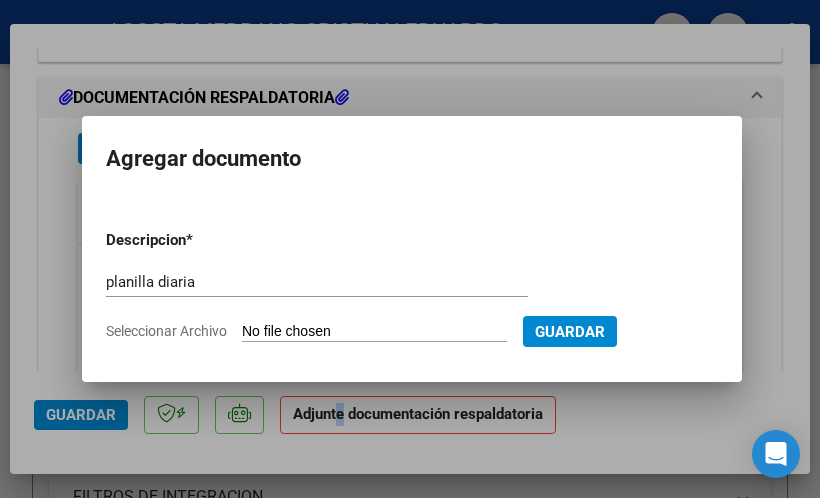 click on "Seleccionar Archivo" at bounding box center (374, 332) 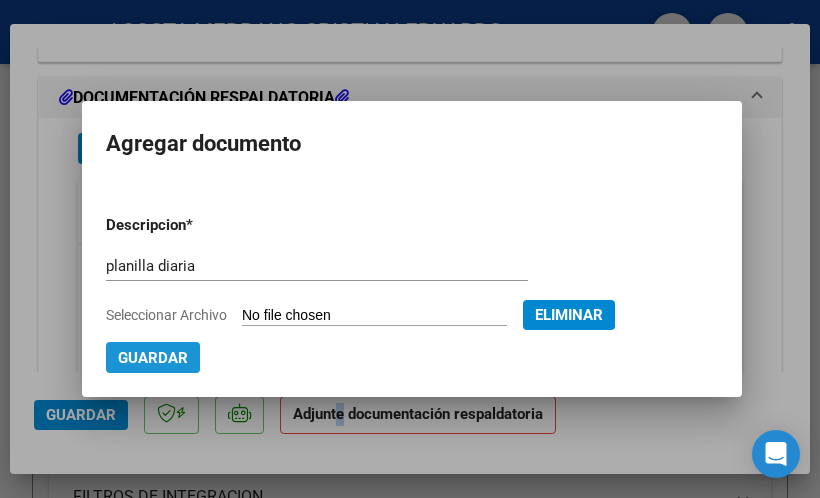 click on "Guardar" at bounding box center (153, 358) 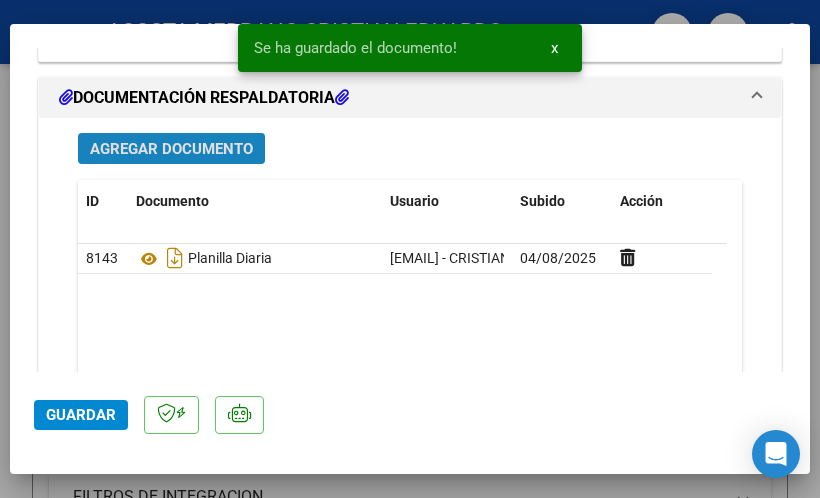 click on "Agregar Documento" at bounding box center (171, 149) 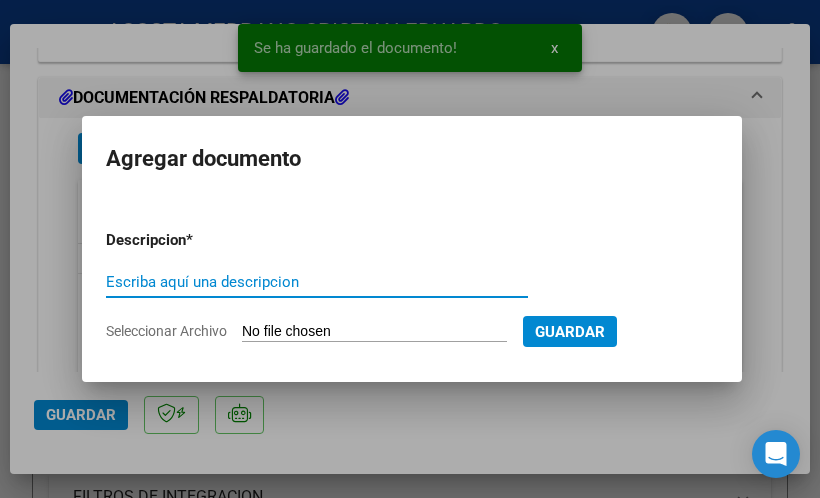 click on "Escriba aquí una descripcion" at bounding box center (317, 282) 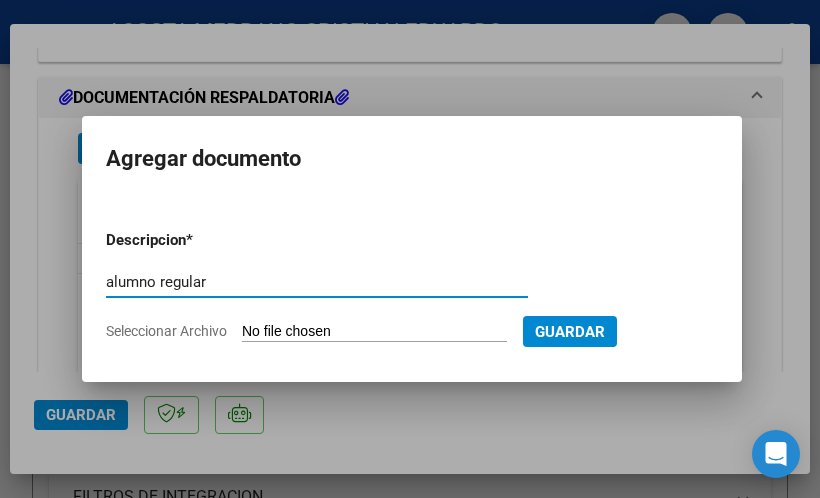 type on "alumno regular" 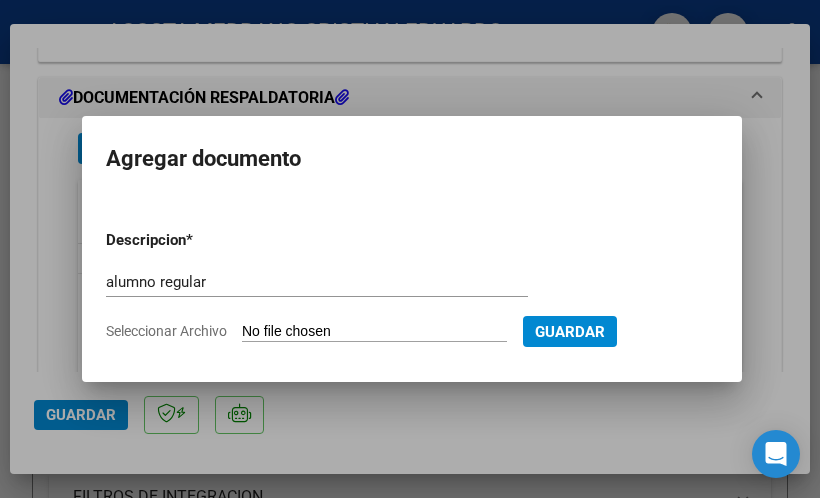 click on "Seleccionar Archivo" at bounding box center (374, 332) 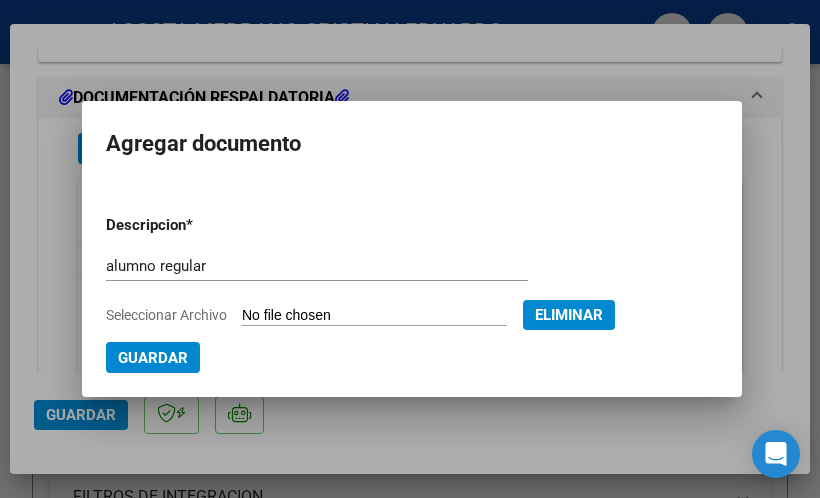 click on "Guardar" at bounding box center [153, 358] 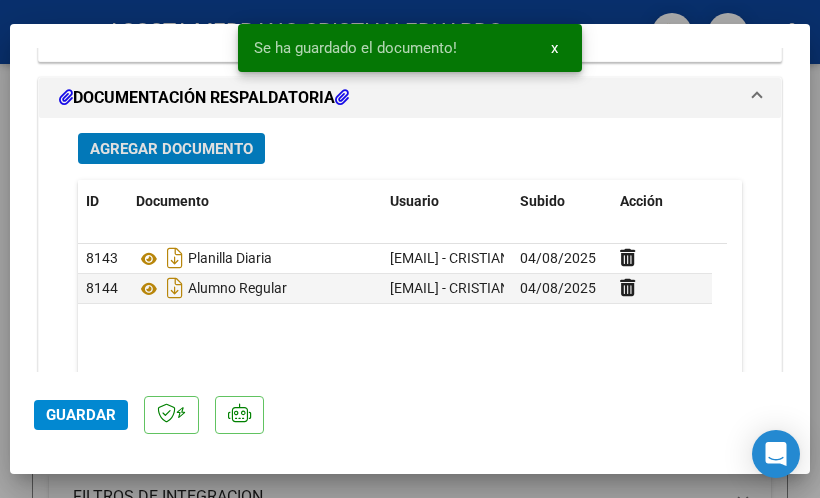 click on "Guardar" 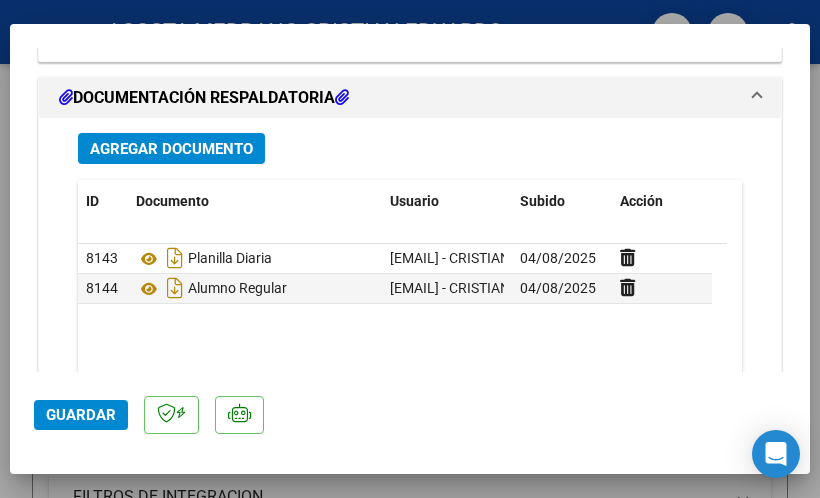 click on "Guardar" 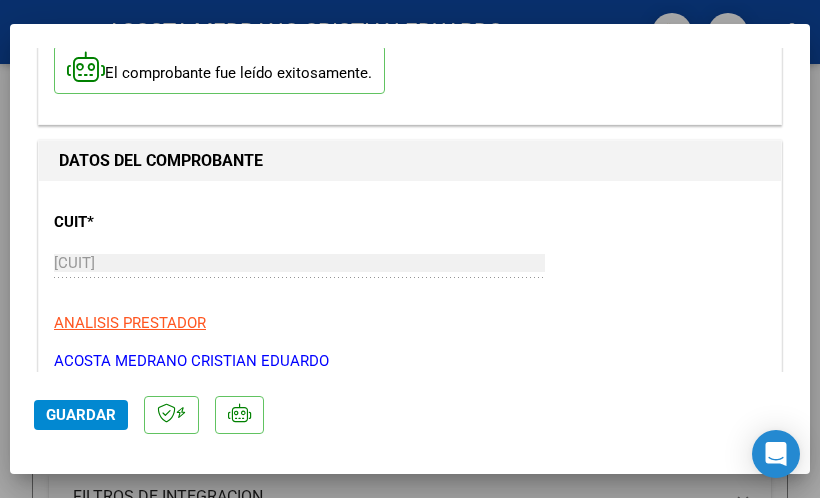 scroll, scrollTop: 0, scrollLeft: 0, axis: both 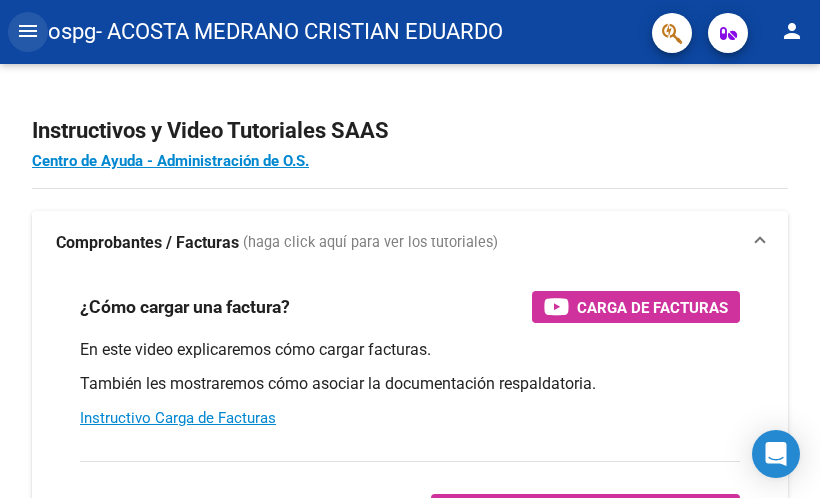 click on "menu" 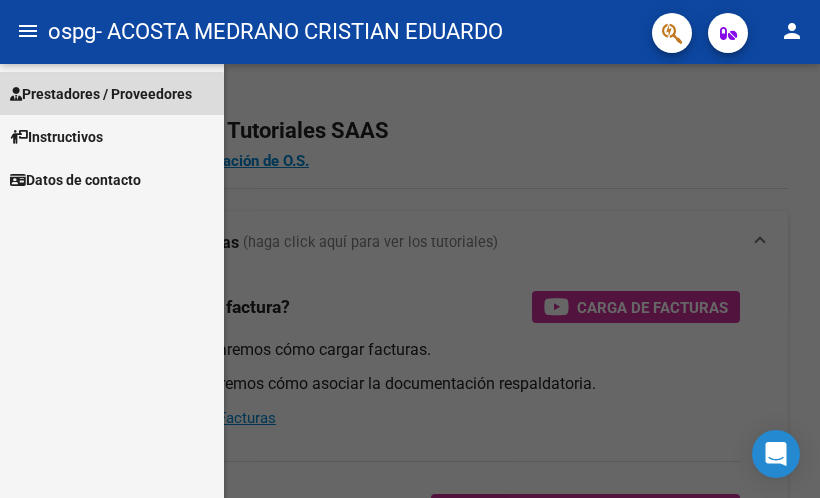 click on "Prestadores / Proveedores" at bounding box center (101, 94) 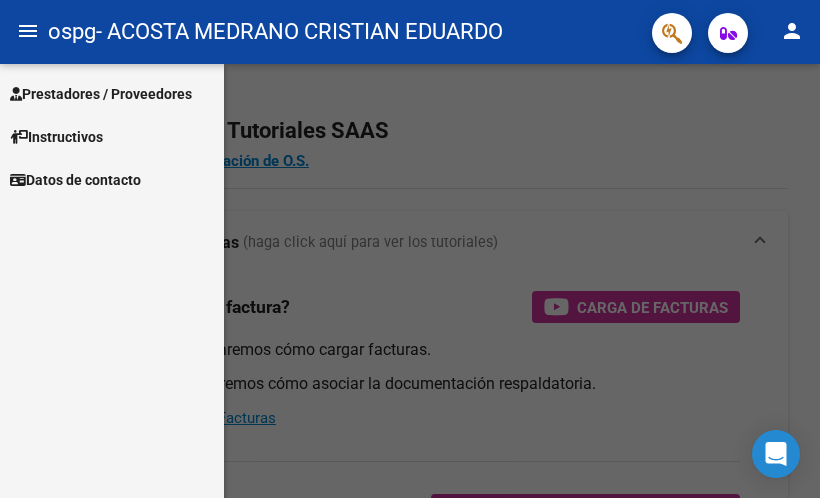 click on "Prestadores / Proveedores" at bounding box center (101, 94) 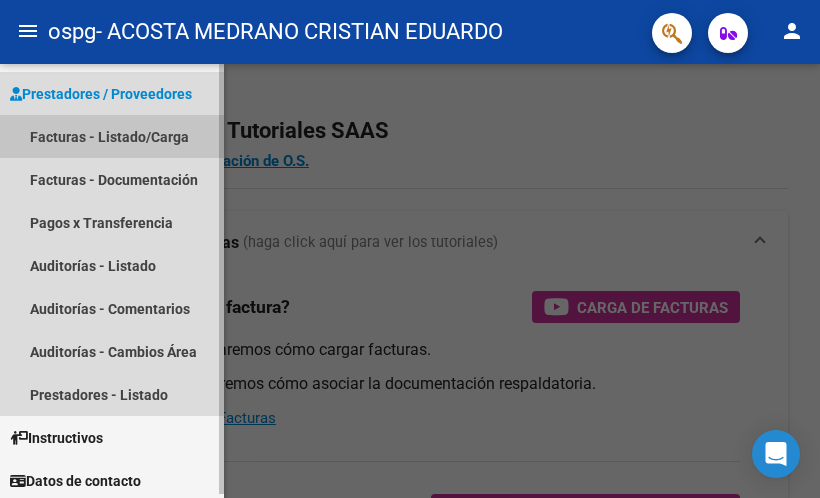 click on "Facturas - Listado/Carga" at bounding box center (112, 136) 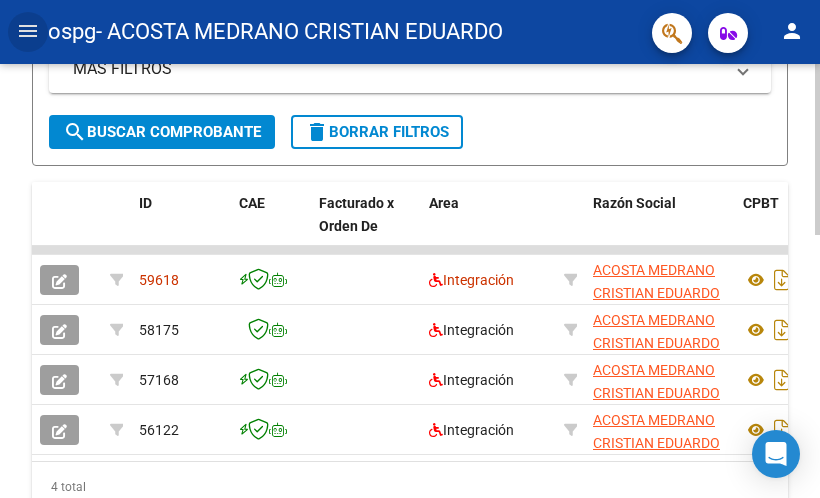 scroll, scrollTop: 600, scrollLeft: 0, axis: vertical 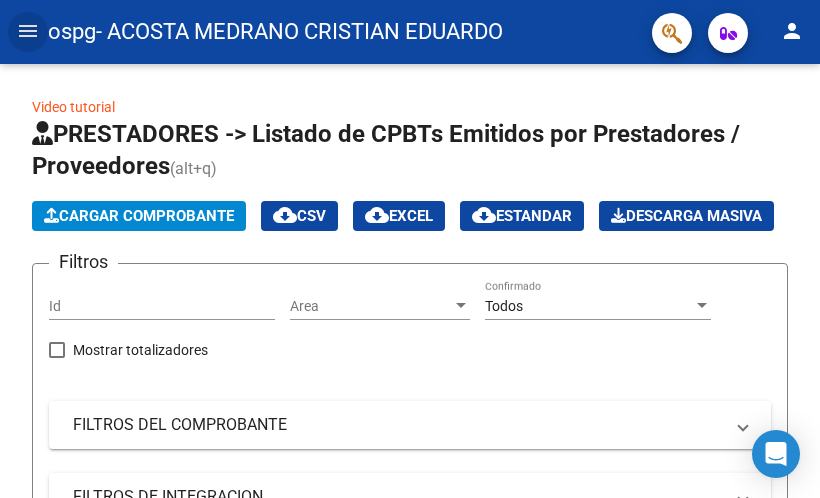 click on "person" 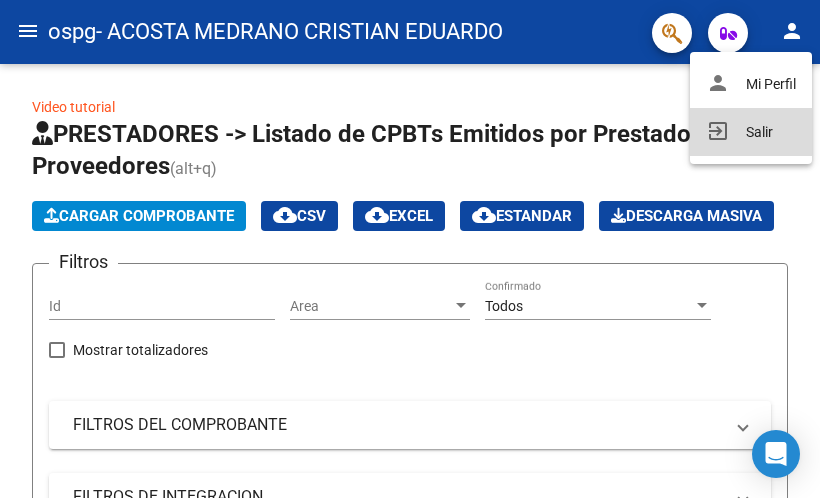 click on "exit_to_app  Salir" at bounding box center [751, 132] 